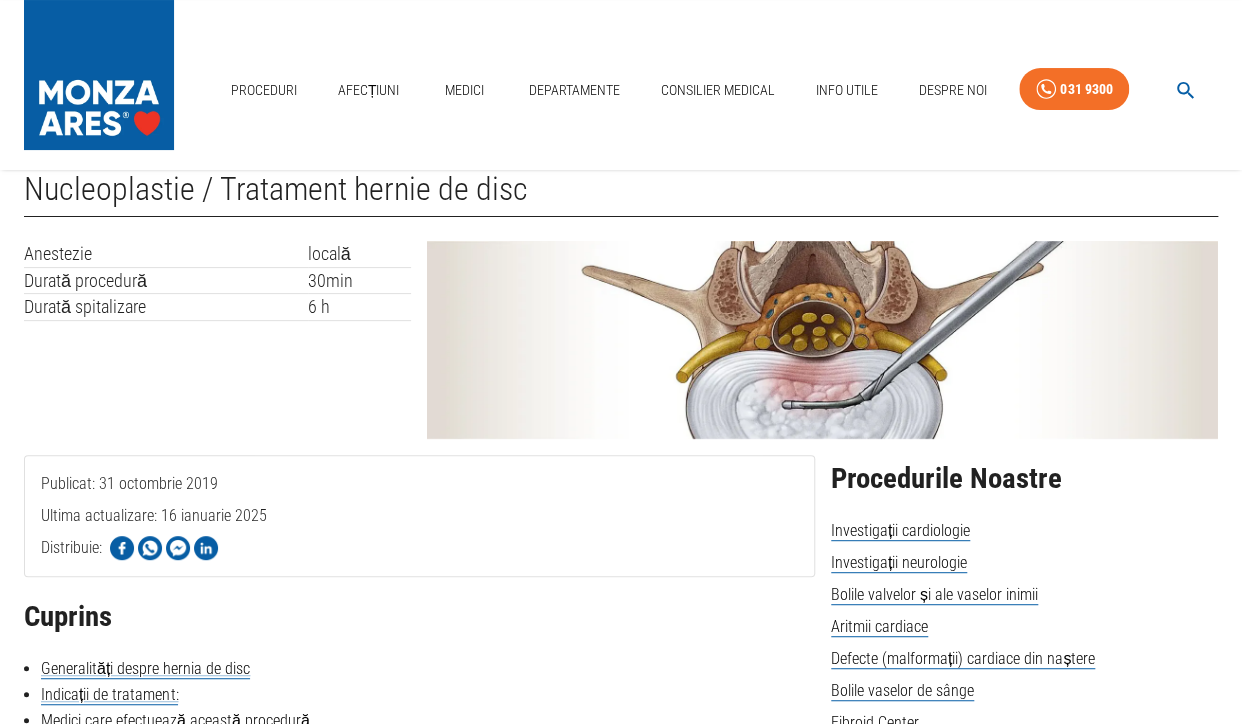 scroll, scrollTop: 0, scrollLeft: 0, axis: both 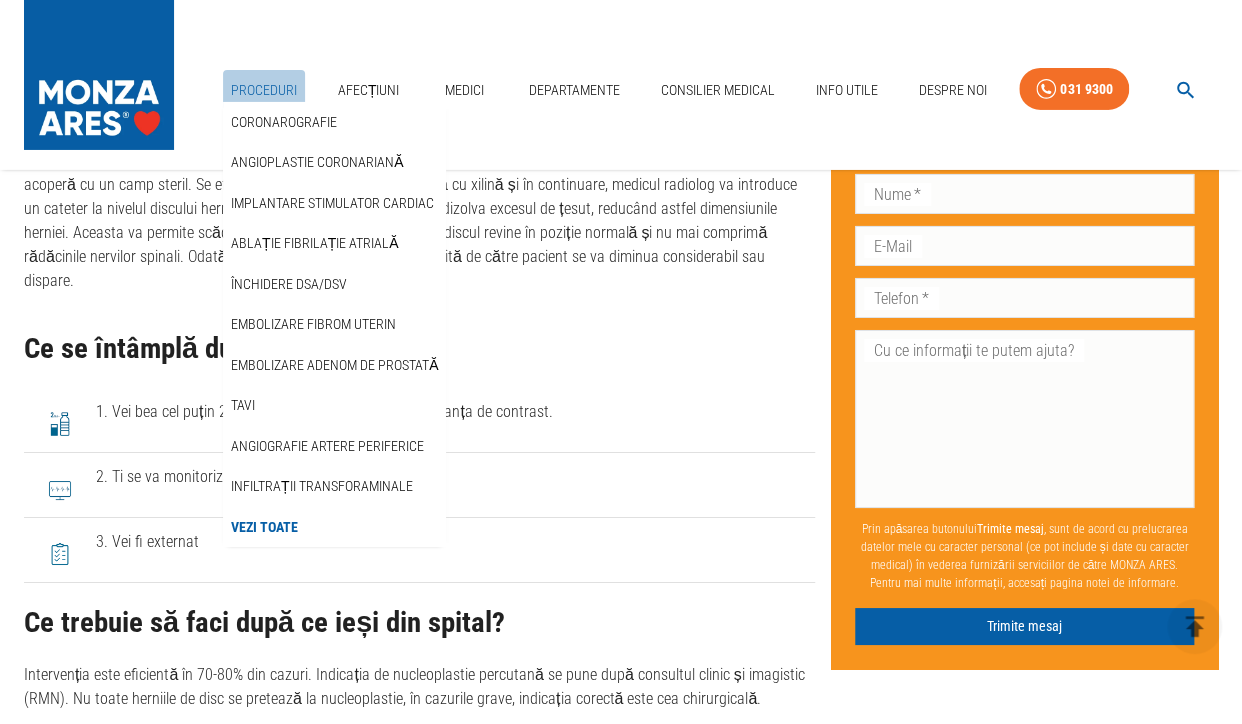 click on "Proceduri" at bounding box center [264, 90] 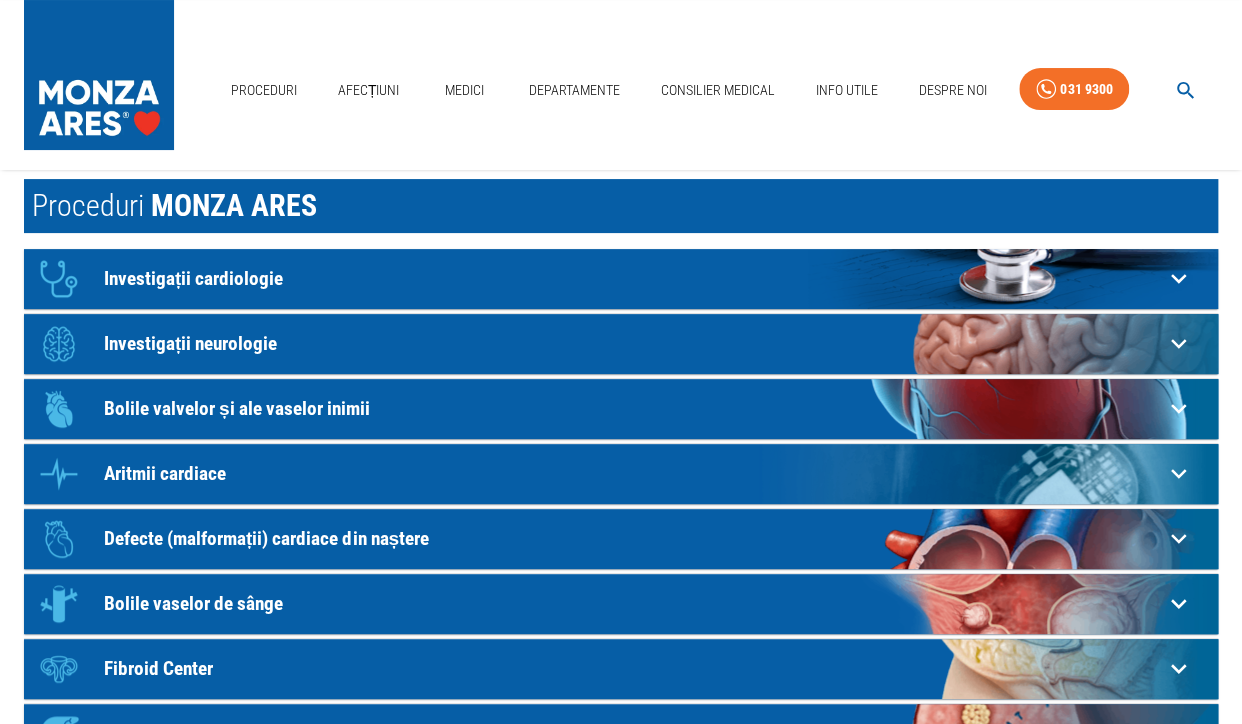 scroll, scrollTop: 105, scrollLeft: 0, axis: vertical 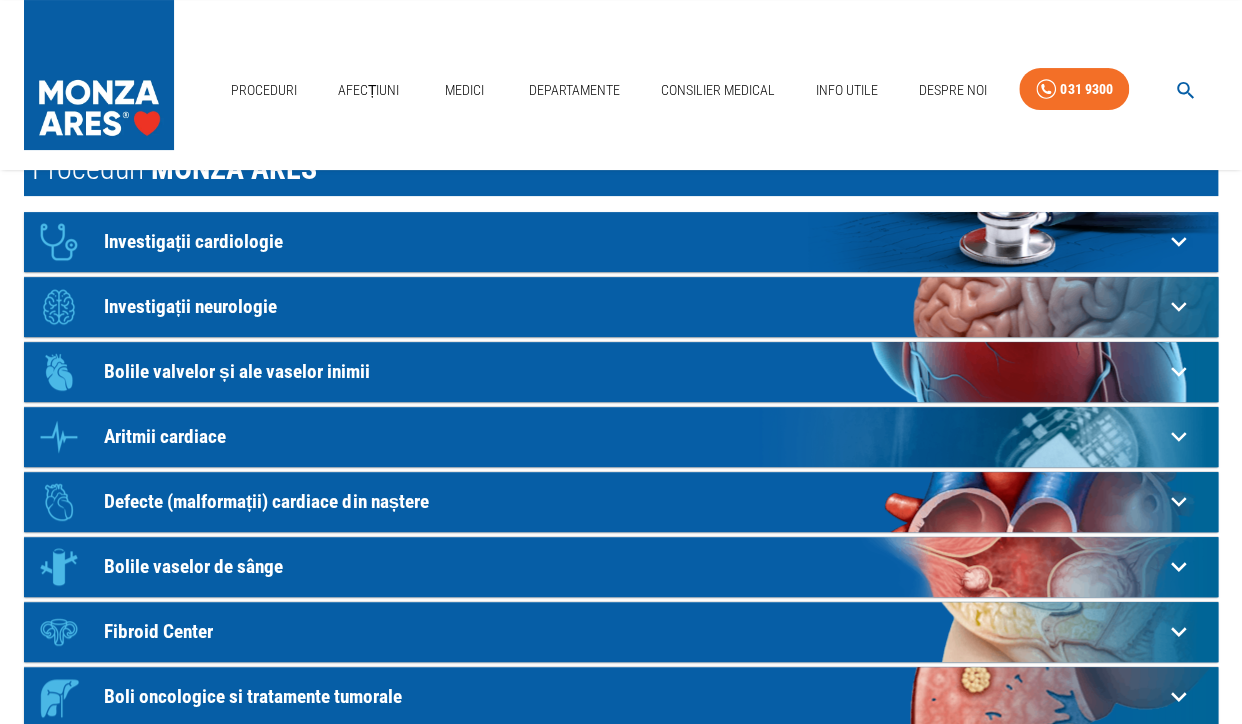 click on "Investigații neurologie" at bounding box center (633, 241) 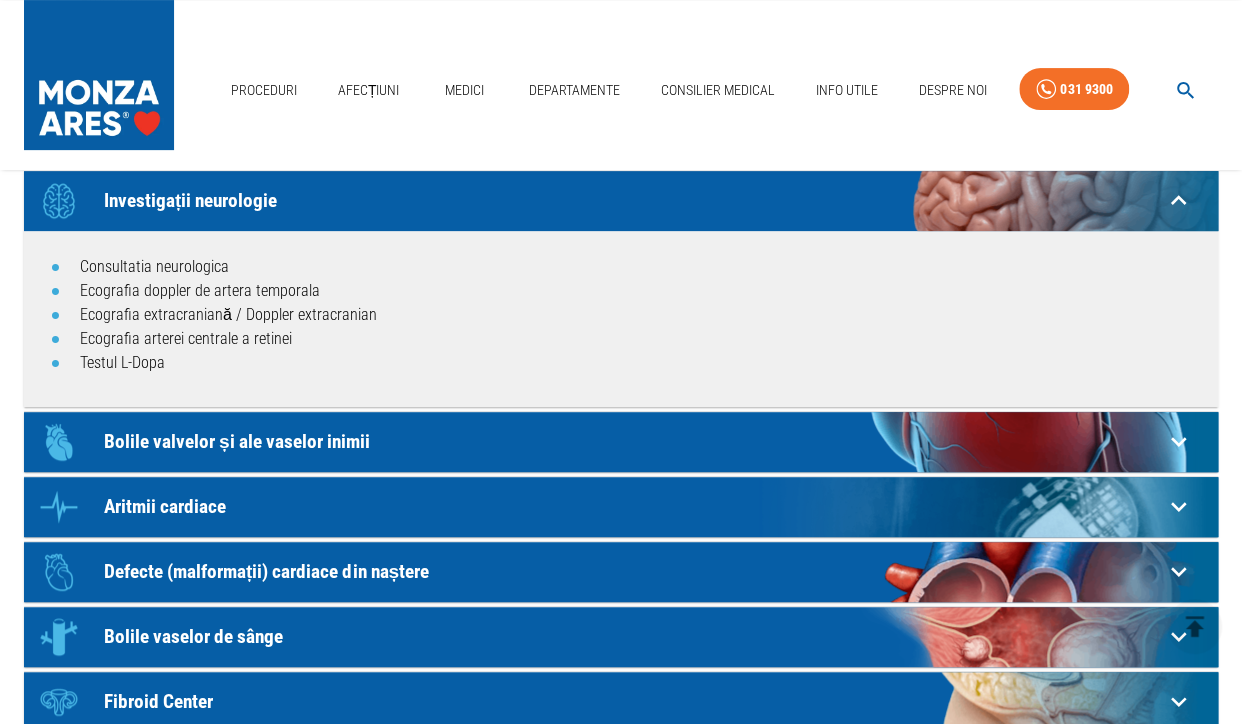 scroll, scrollTop: 0, scrollLeft: 0, axis: both 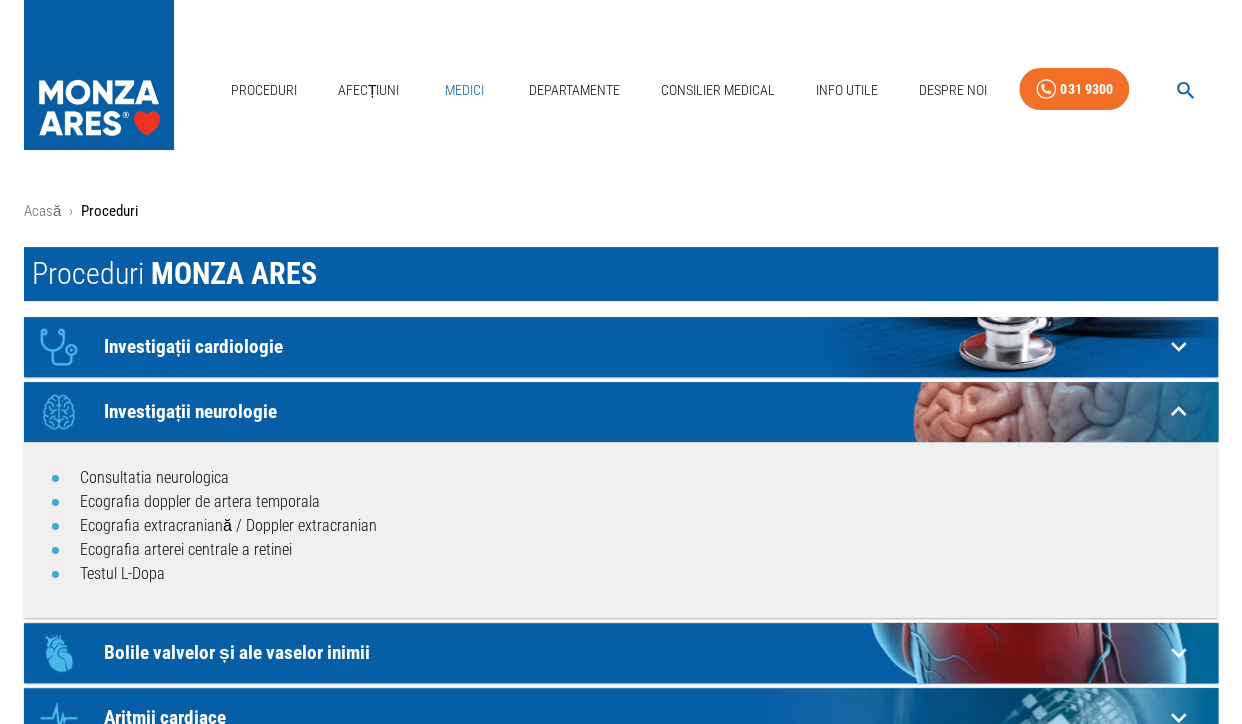 click on "Medici" at bounding box center [464, 90] 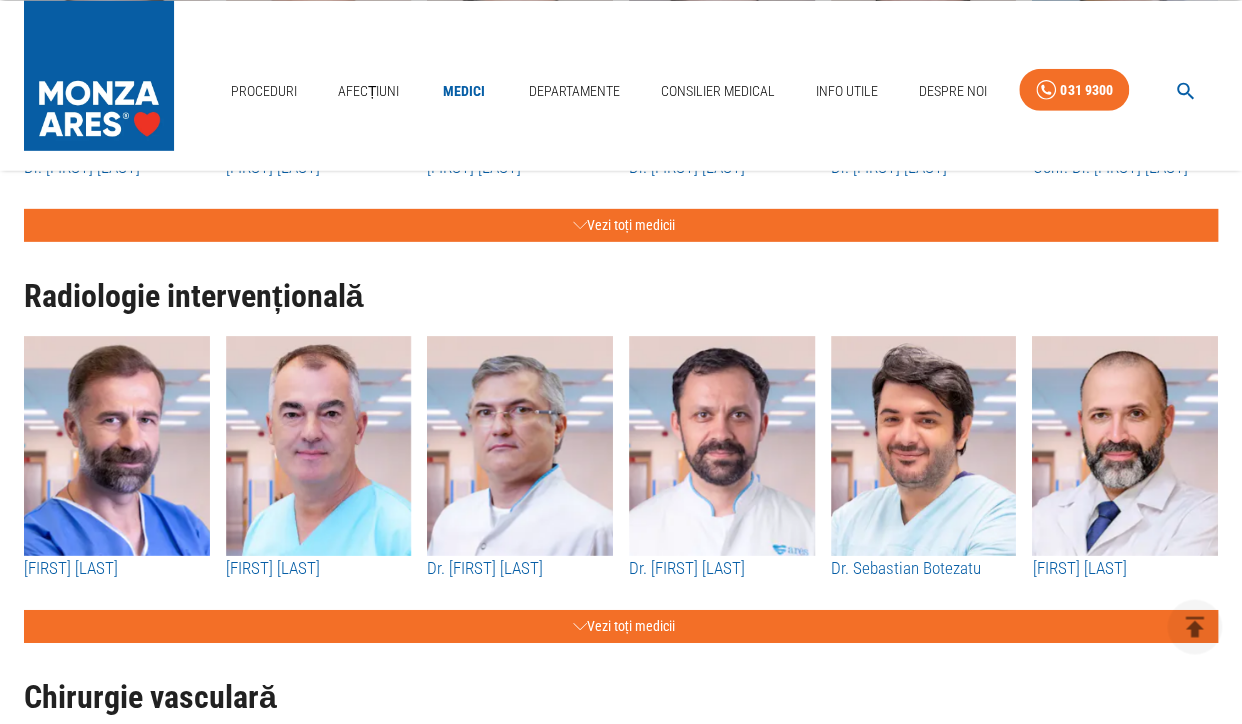 scroll, scrollTop: 2428, scrollLeft: 0, axis: vertical 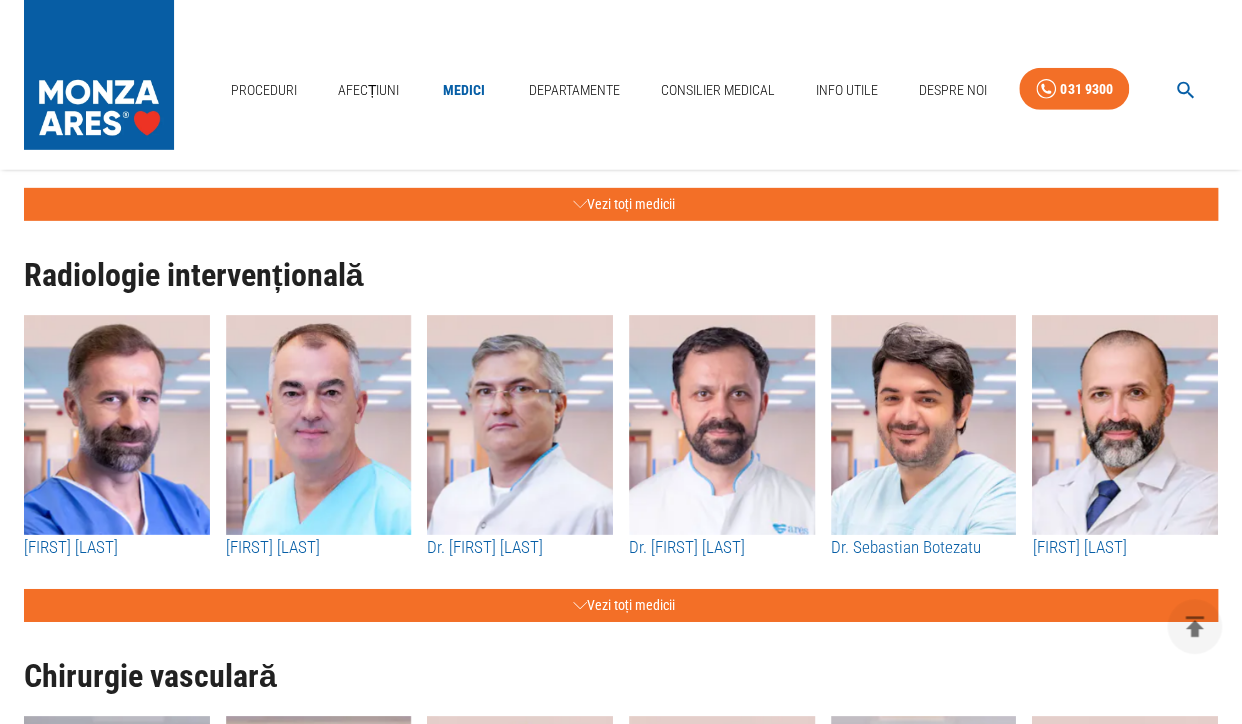 click at bounding box center (117, 425) 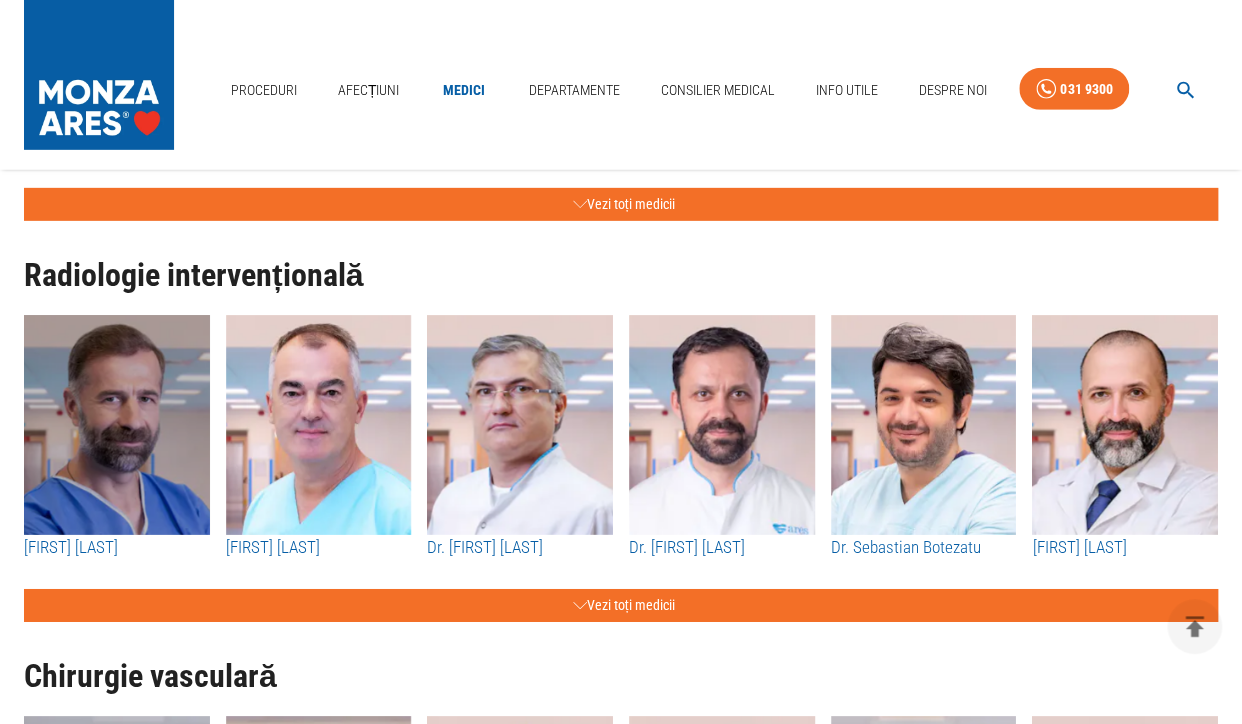 click at bounding box center [117, 425] 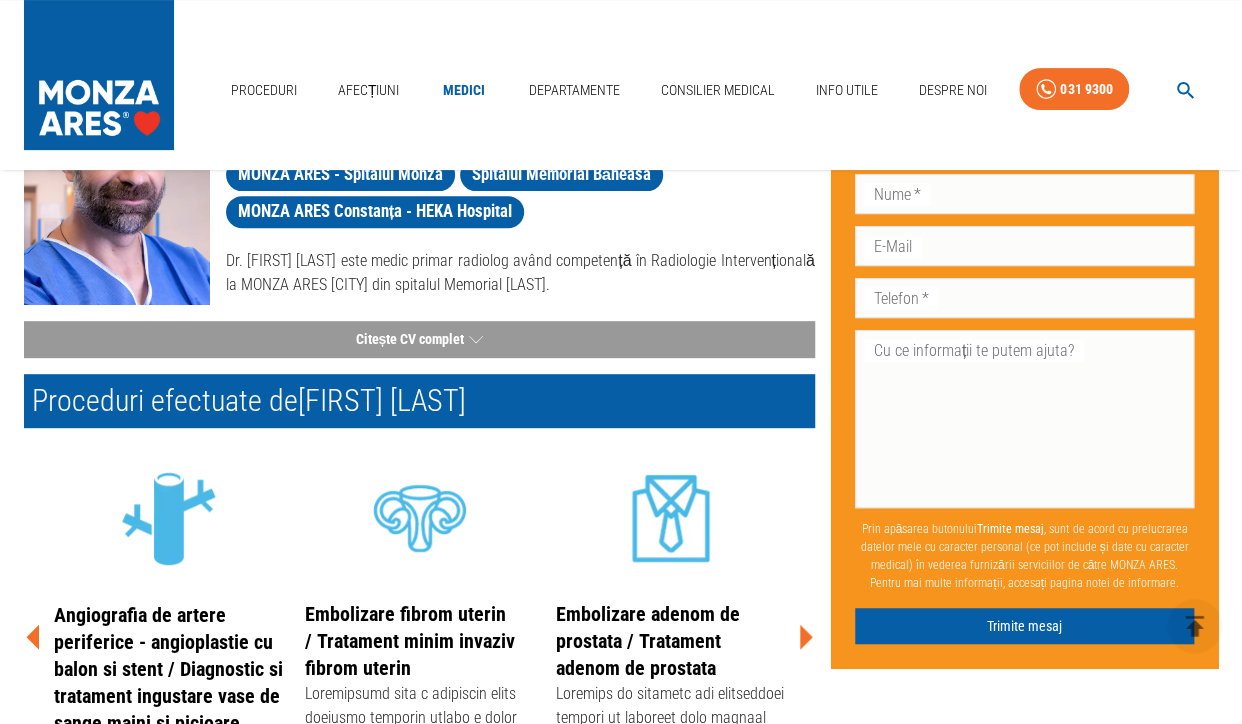 scroll, scrollTop: 211, scrollLeft: 0, axis: vertical 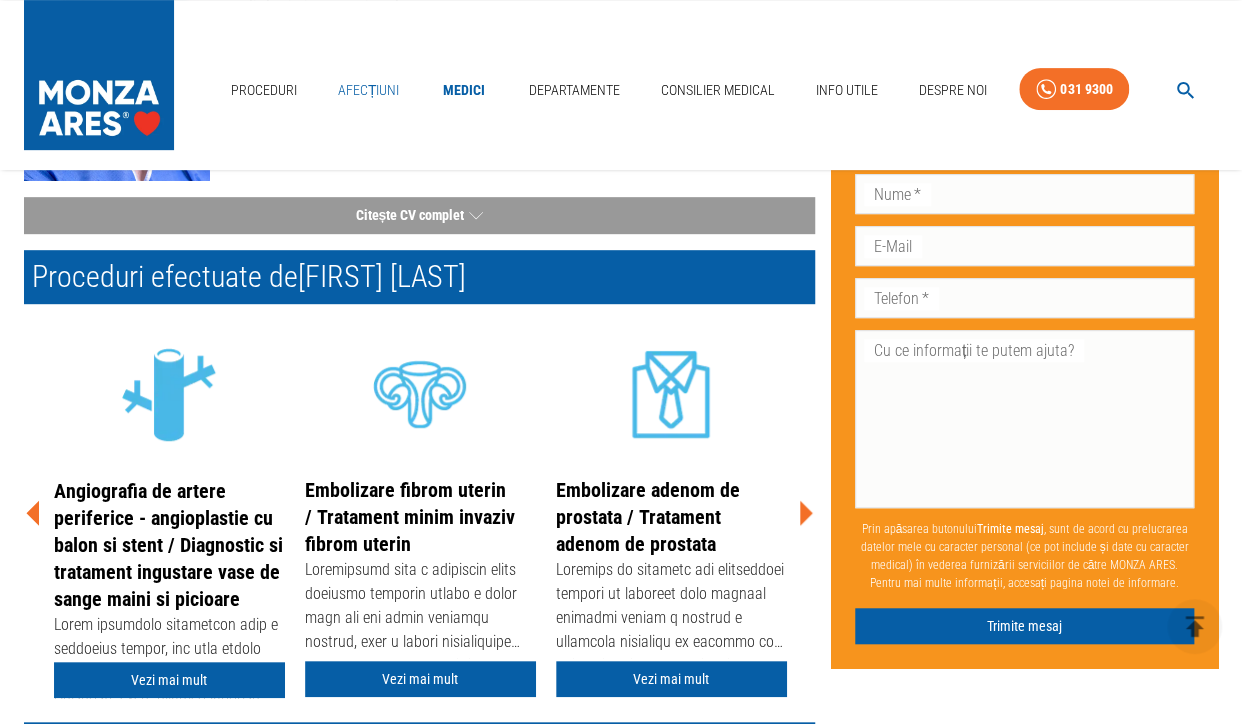 click on "Afecțiuni" at bounding box center [369, 90] 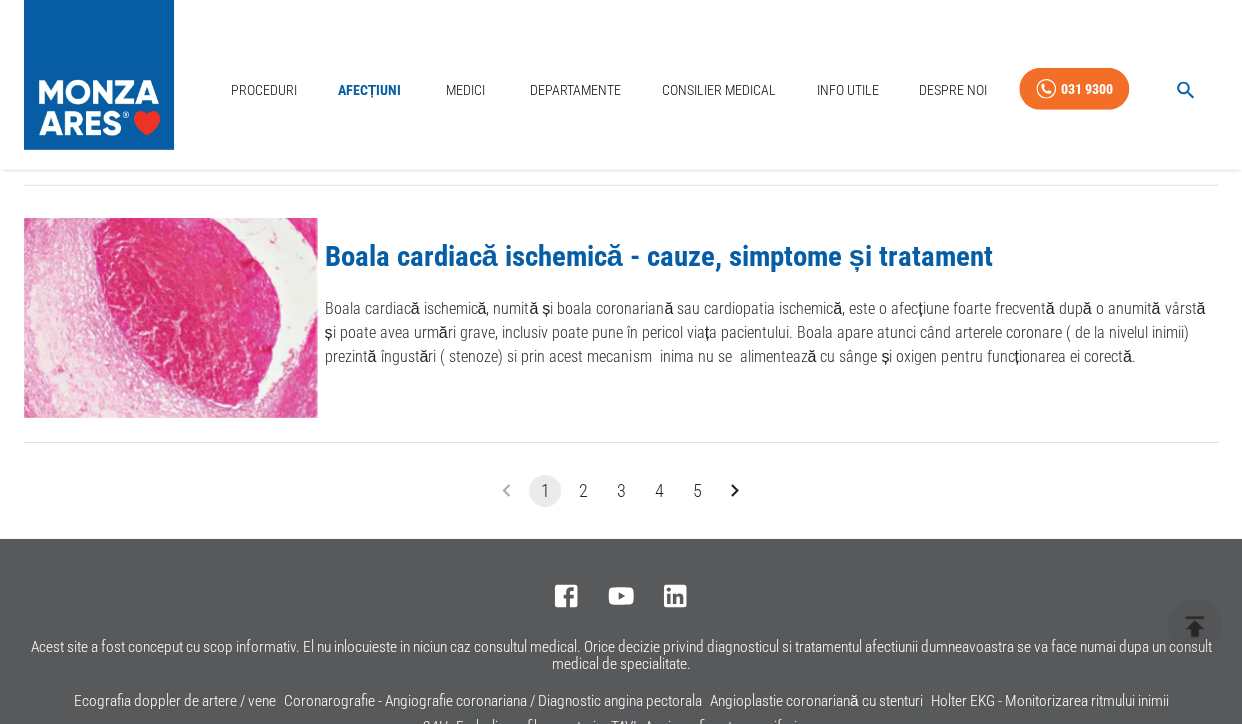 scroll, scrollTop: 2534, scrollLeft: 0, axis: vertical 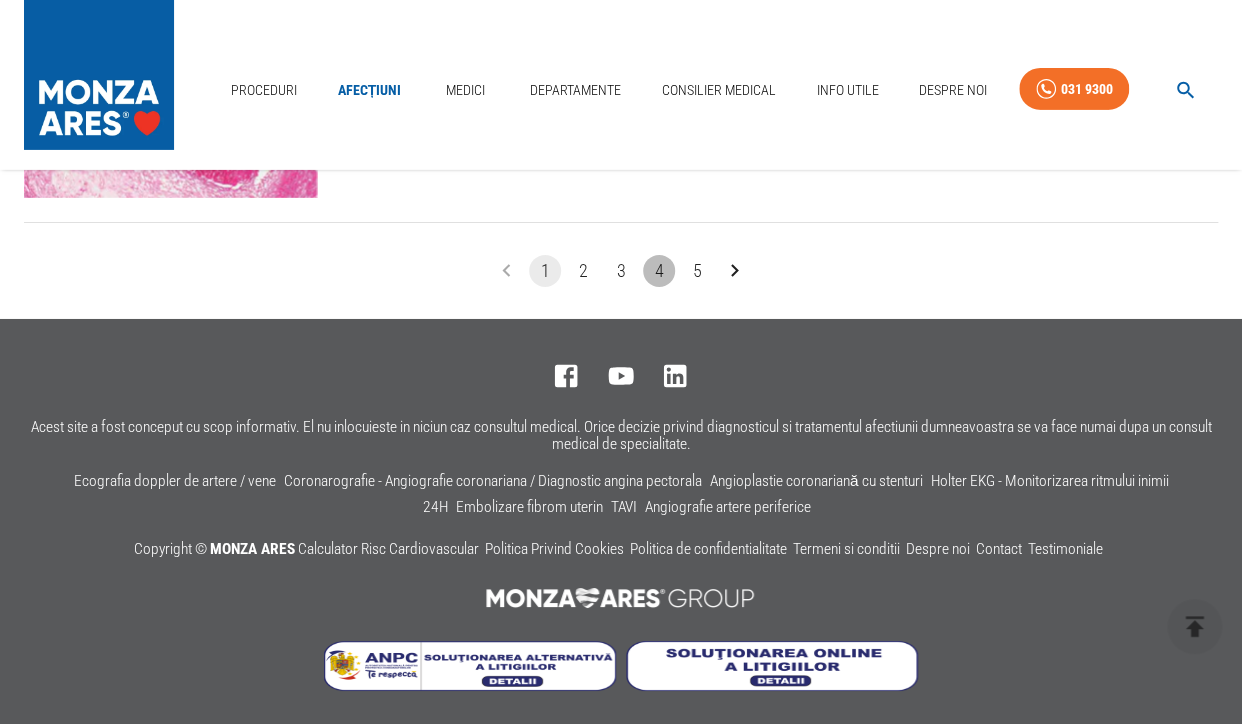 click on "4" at bounding box center (659, 271) 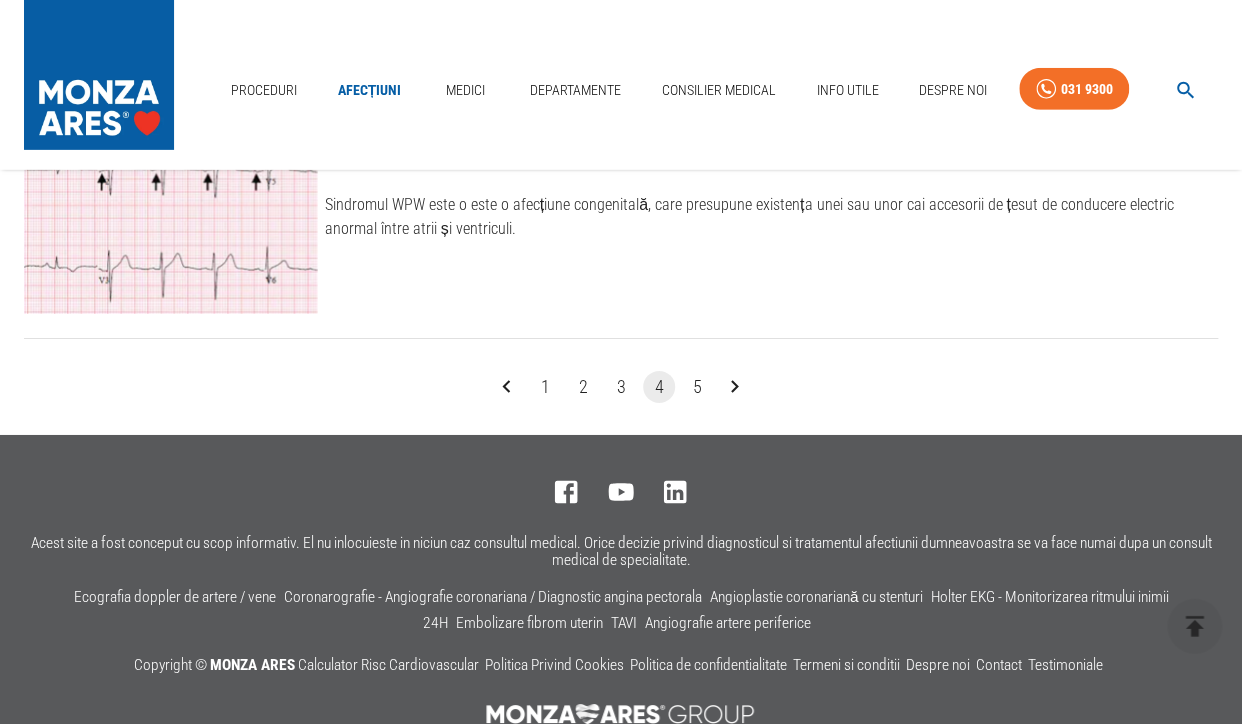 scroll, scrollTop: 2534, scrollLeft: 0, axis: vertical 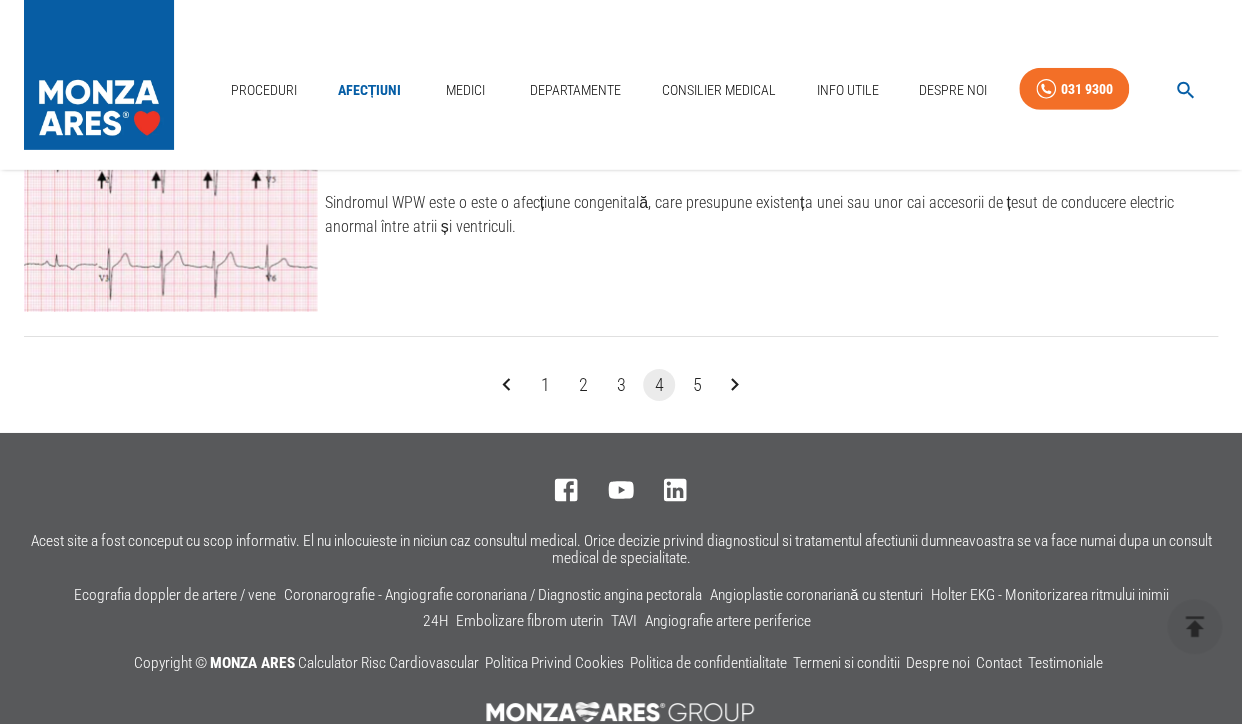 click on "5" at bounding box center (697, 385) 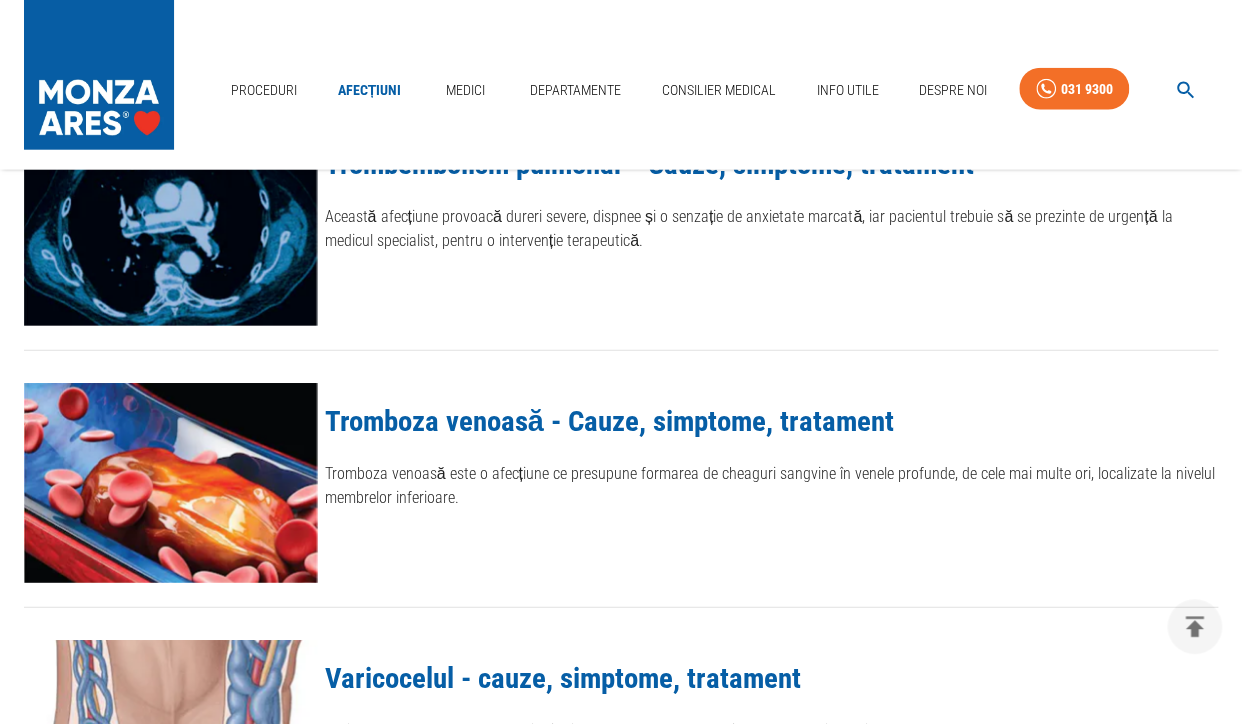 scroll, scrollTop: 2428, scrollLeft: 0, axis: vertical 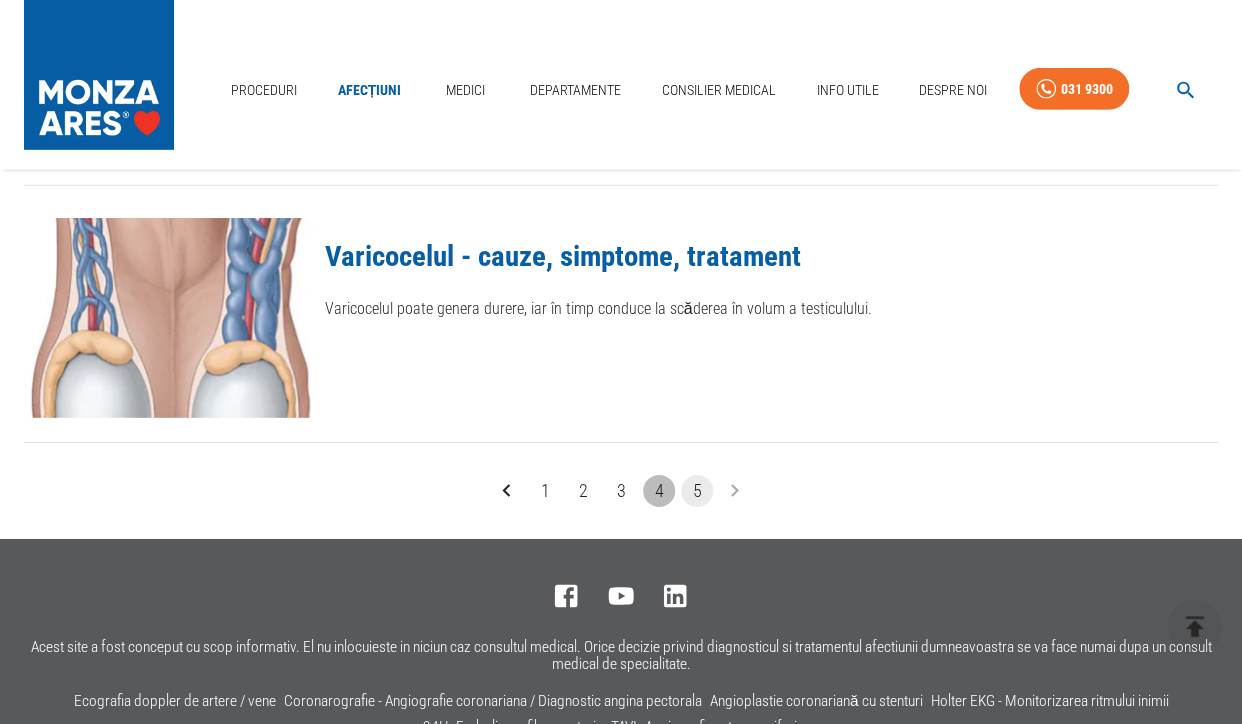 click on "4" at bounding box center [659, 491] 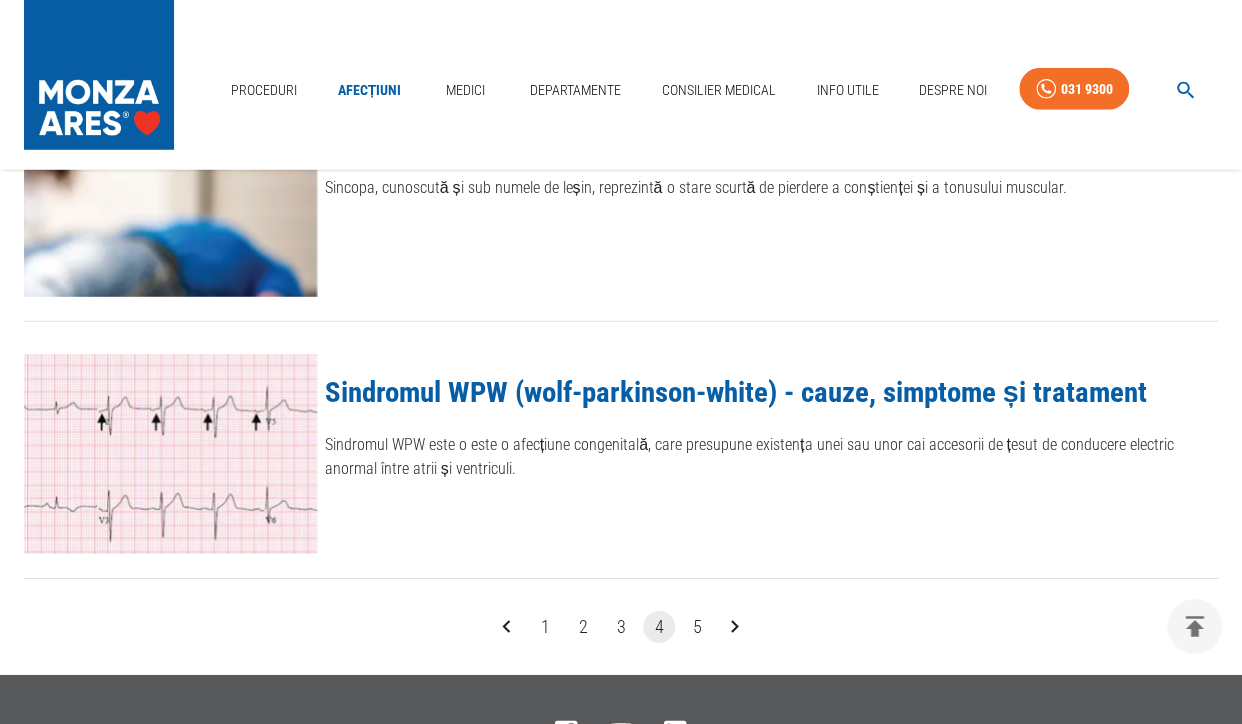 scroll, scrollTop: 2428, scrollLeft: 0, axis: vertical 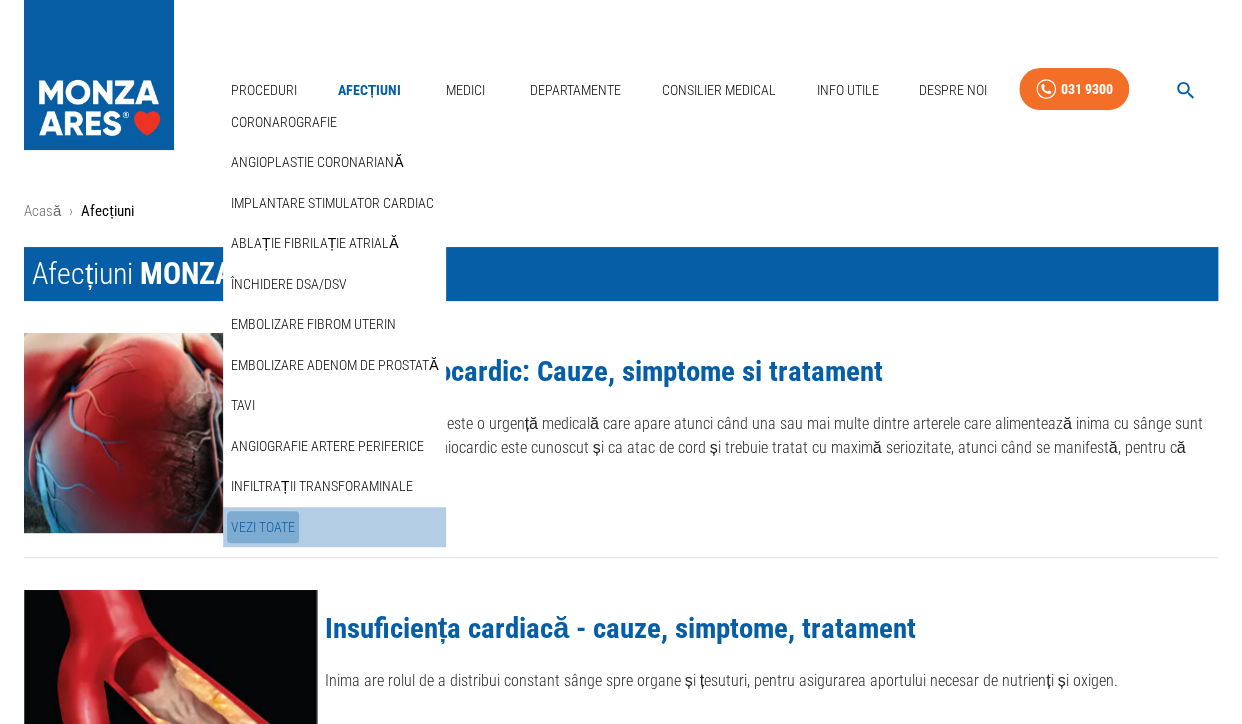 click on "Vezi Toate" at bounding box center [263, 527] 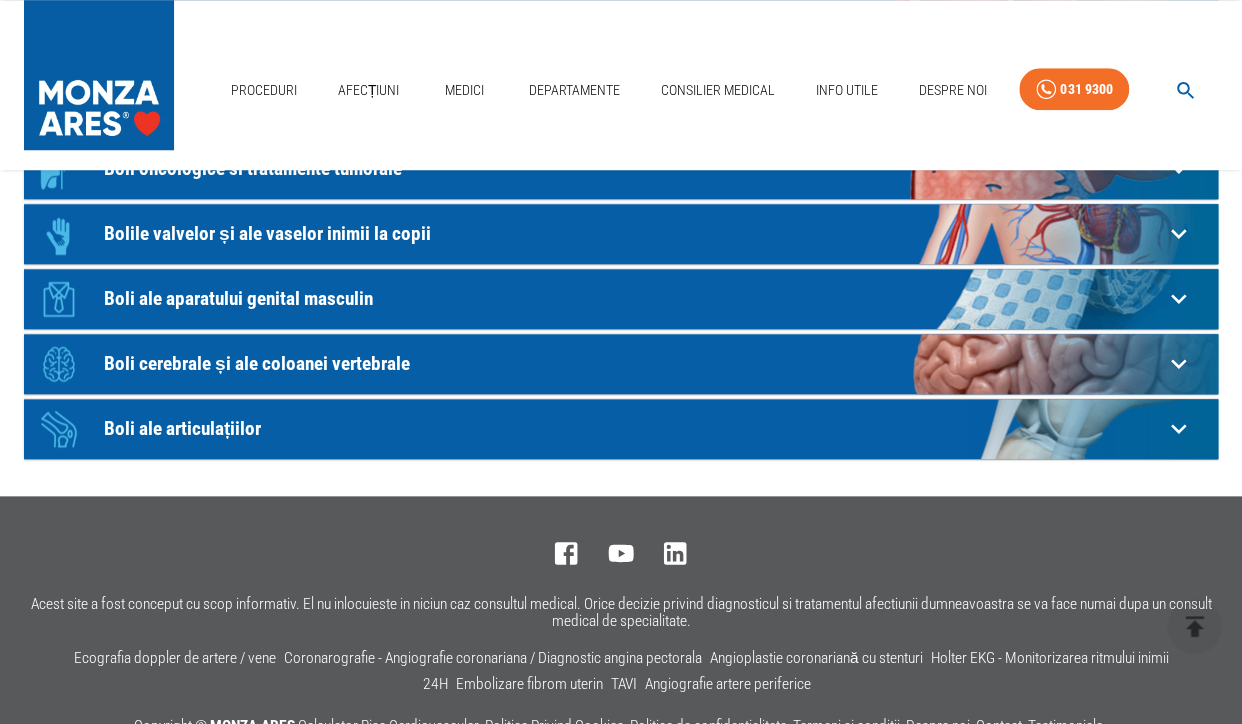 scroll, scrollTop: 105, scrollLeft: 0, axis: vertical 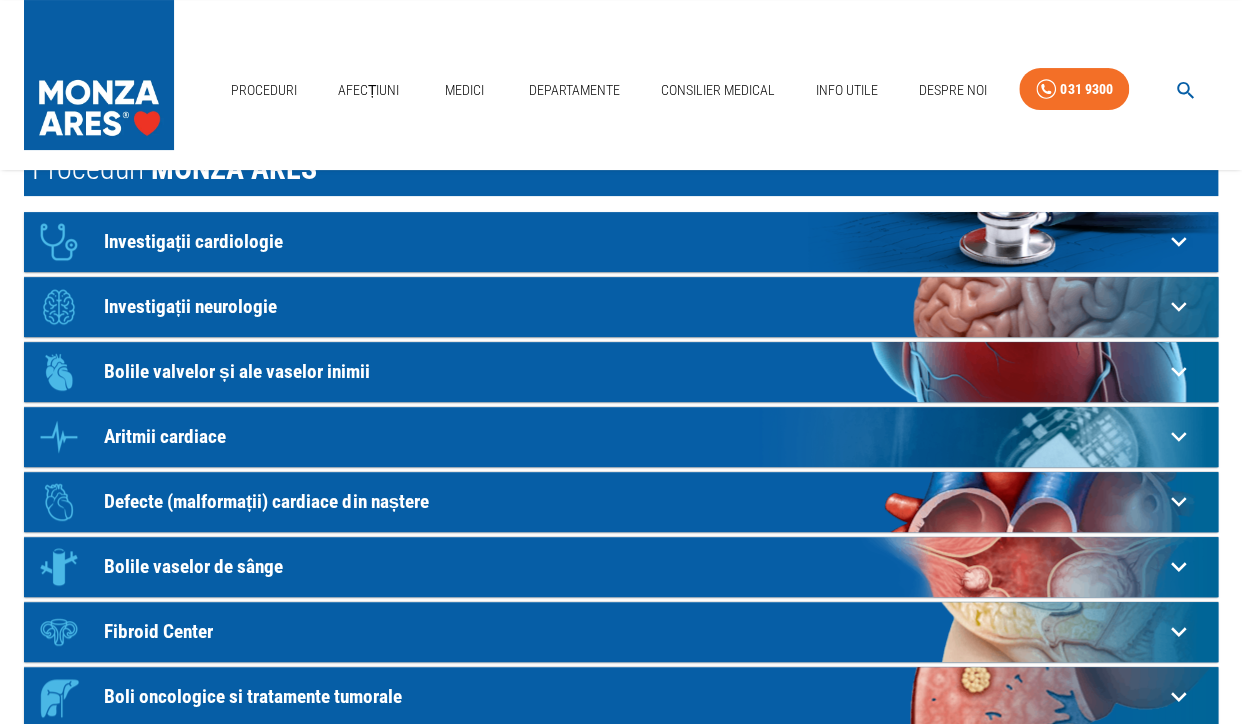 click on "Investigații neurologie" at bounding box center (633, 241) 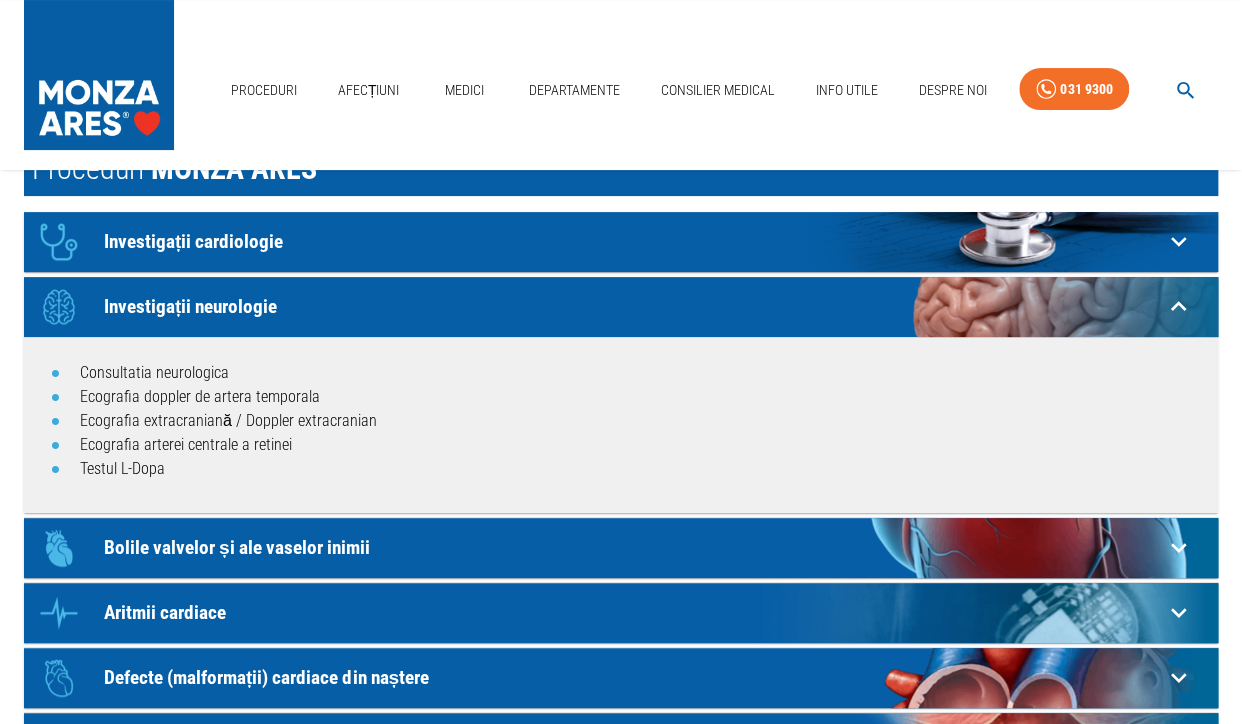 click on "Investigații neurologie" at bounding box center (633, 306) 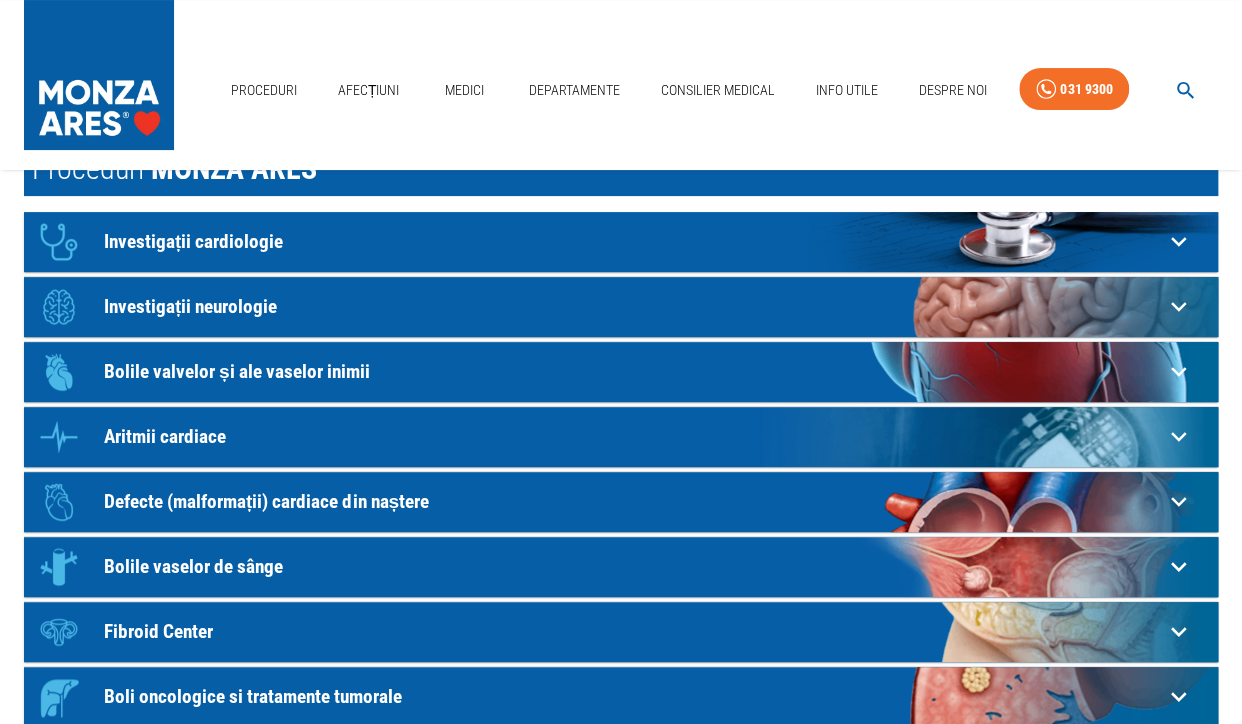 click on "Investigații neurologie" at bounding box center (633, 241) 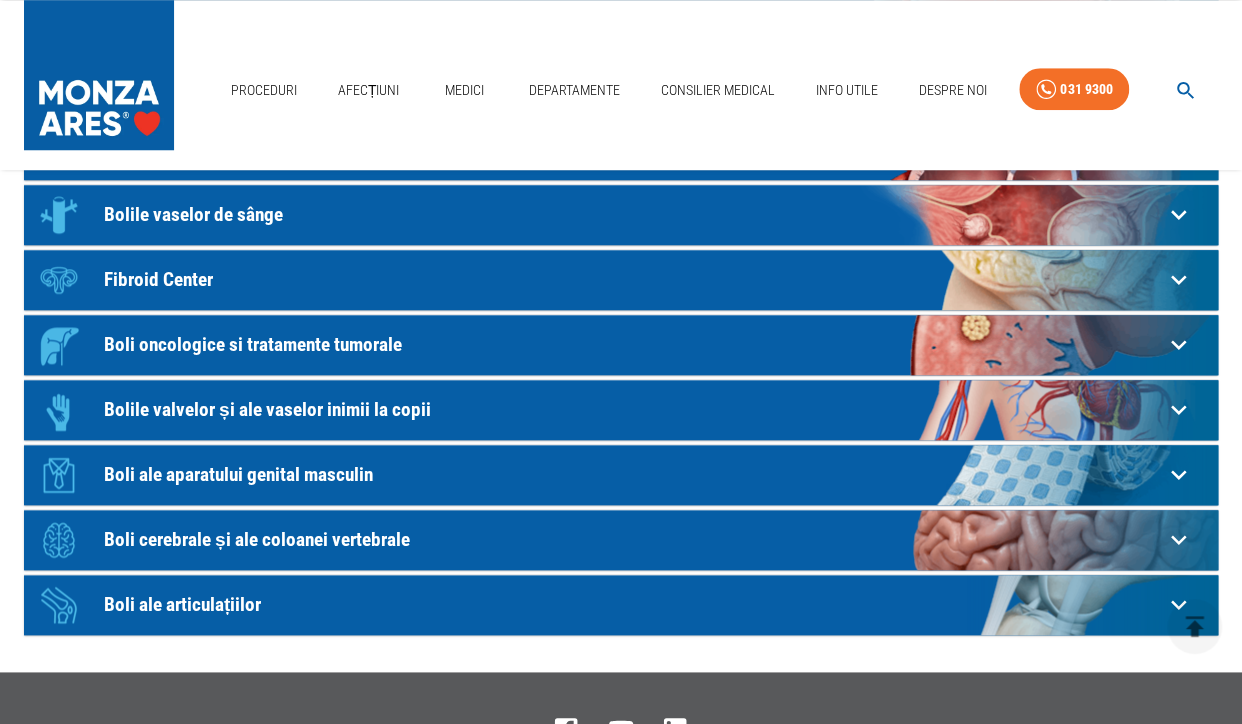 scroll, scrollTop: 950, scrollLeft: 0, axis: vertical 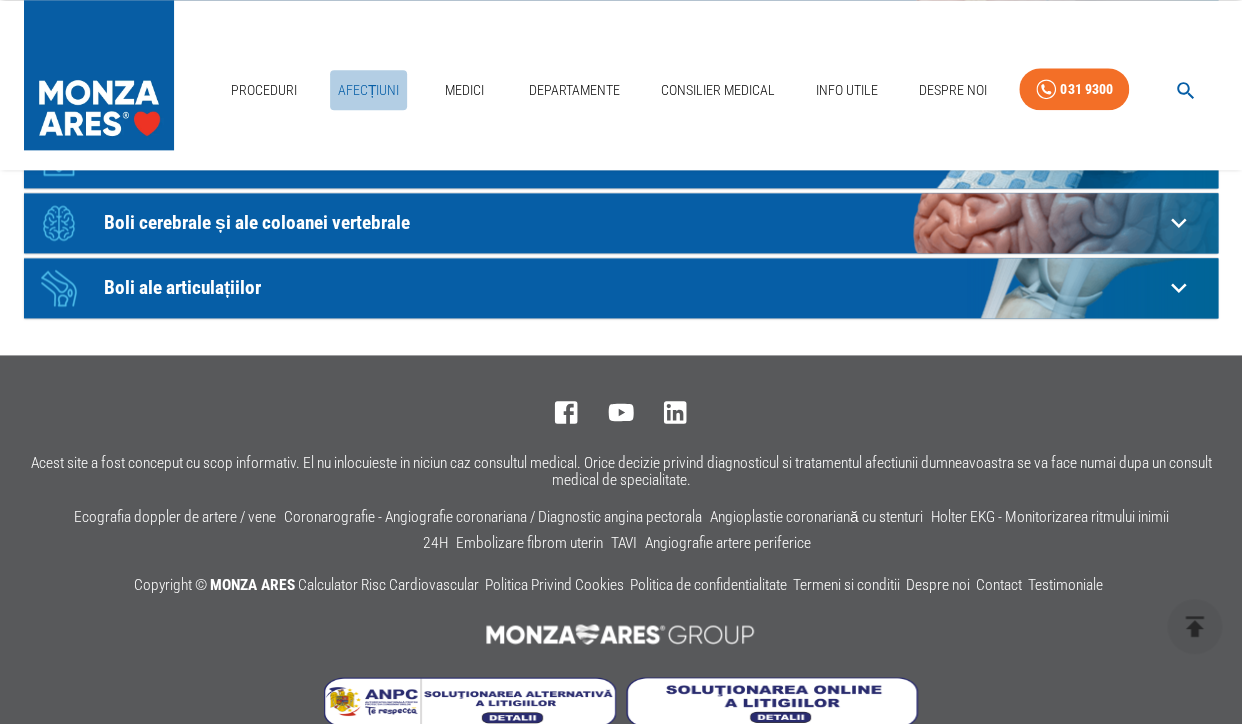 click on "Afecțiuni" at bounding box center [369, 90] 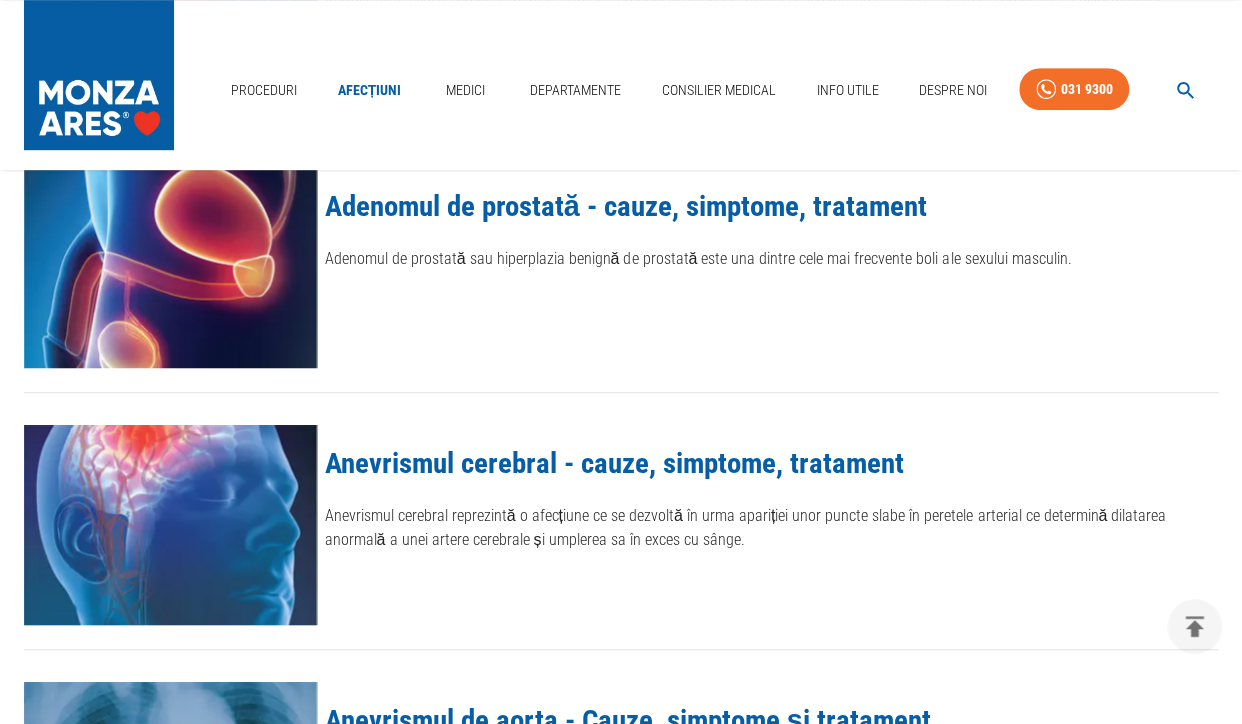 scroll, scrollTop: 0, scrollLeft: 0, axis: both 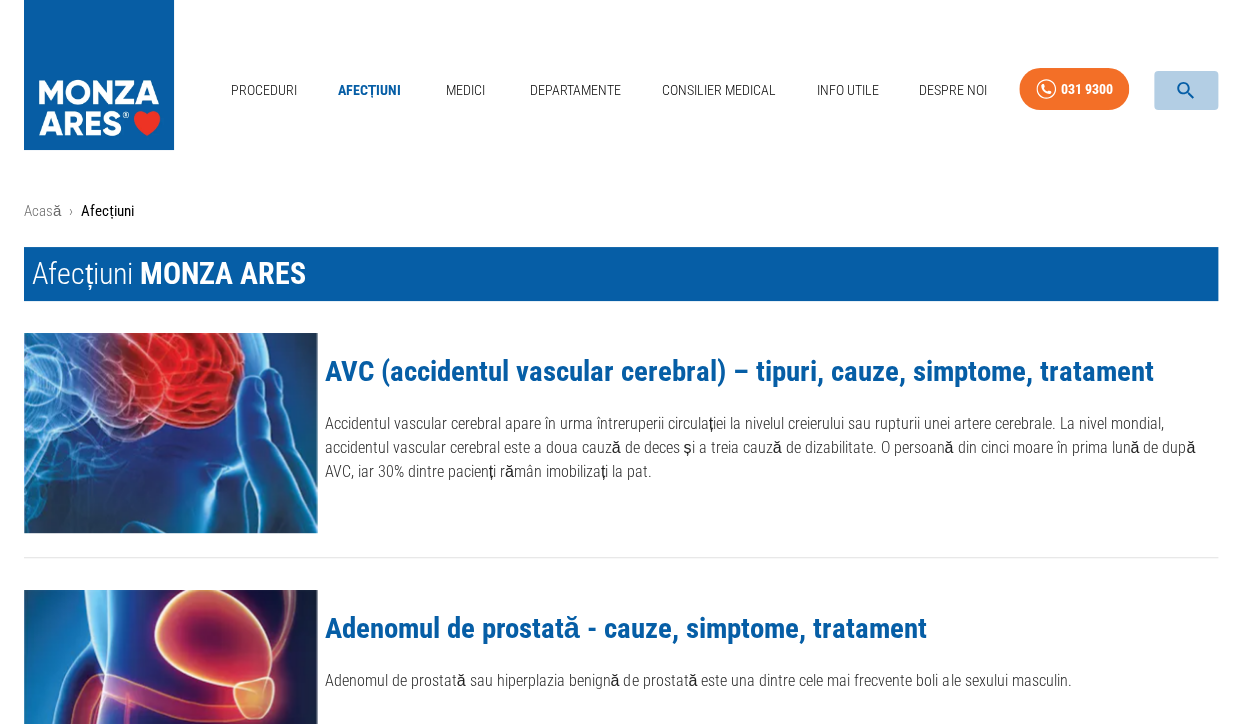 click 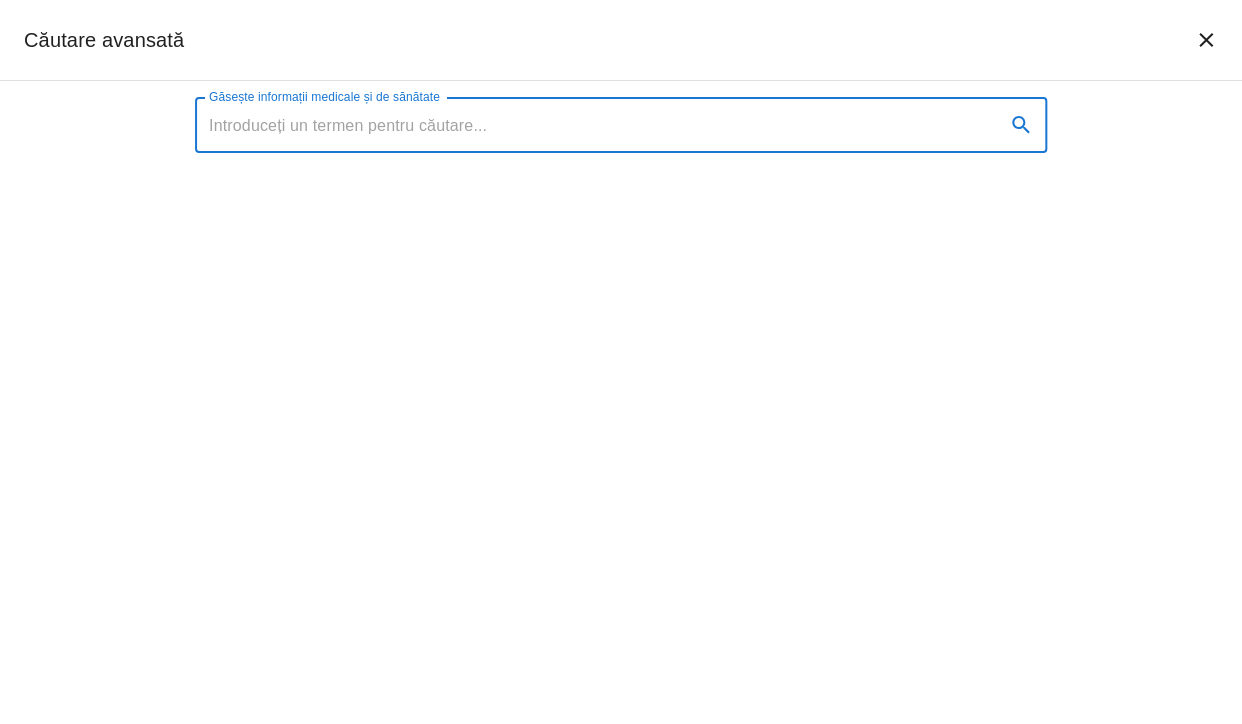 click on "Găsește informații medicale și de sănătate" at bounding box center (592, 125) 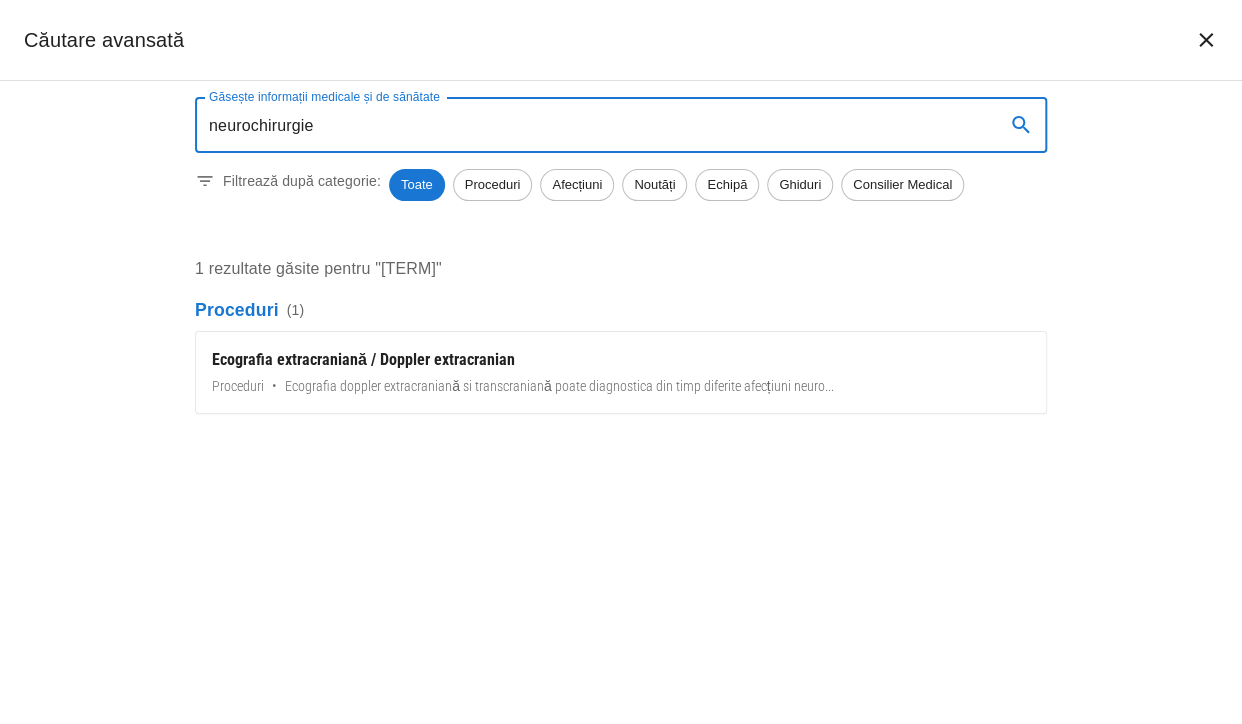 type on "neurochirurgie" 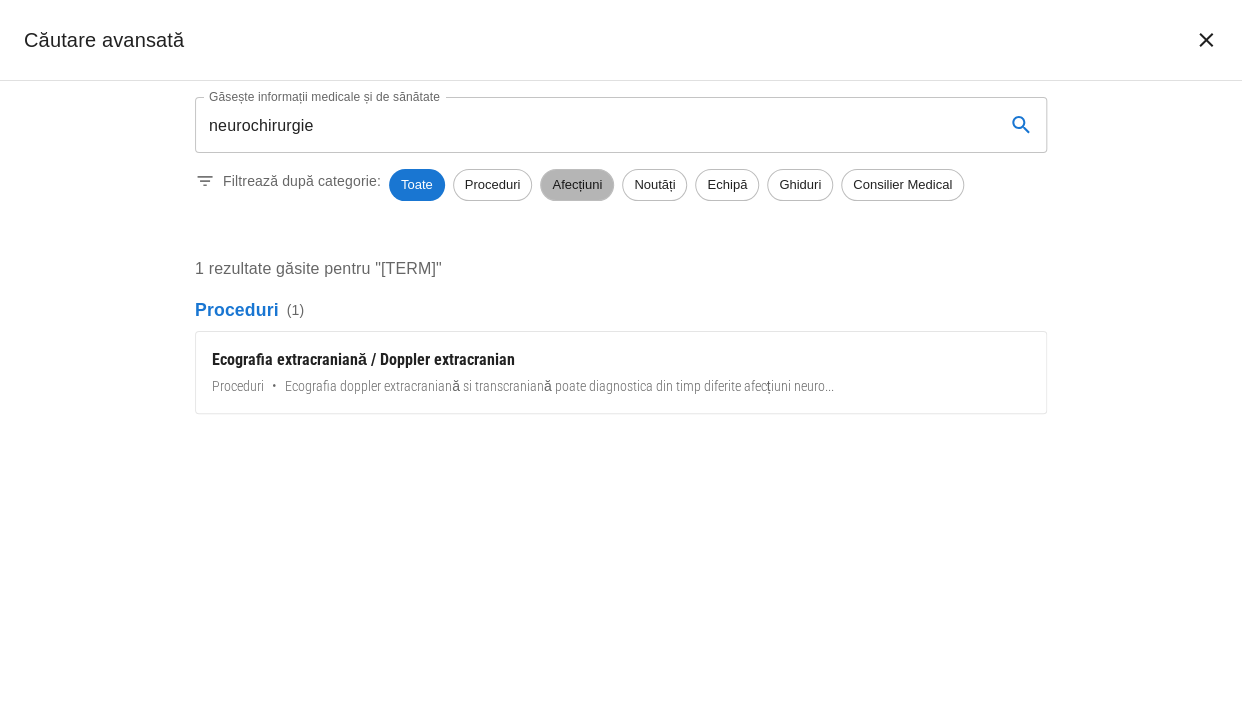 click on "Afecțiuni" at bounding box center [577, 185] 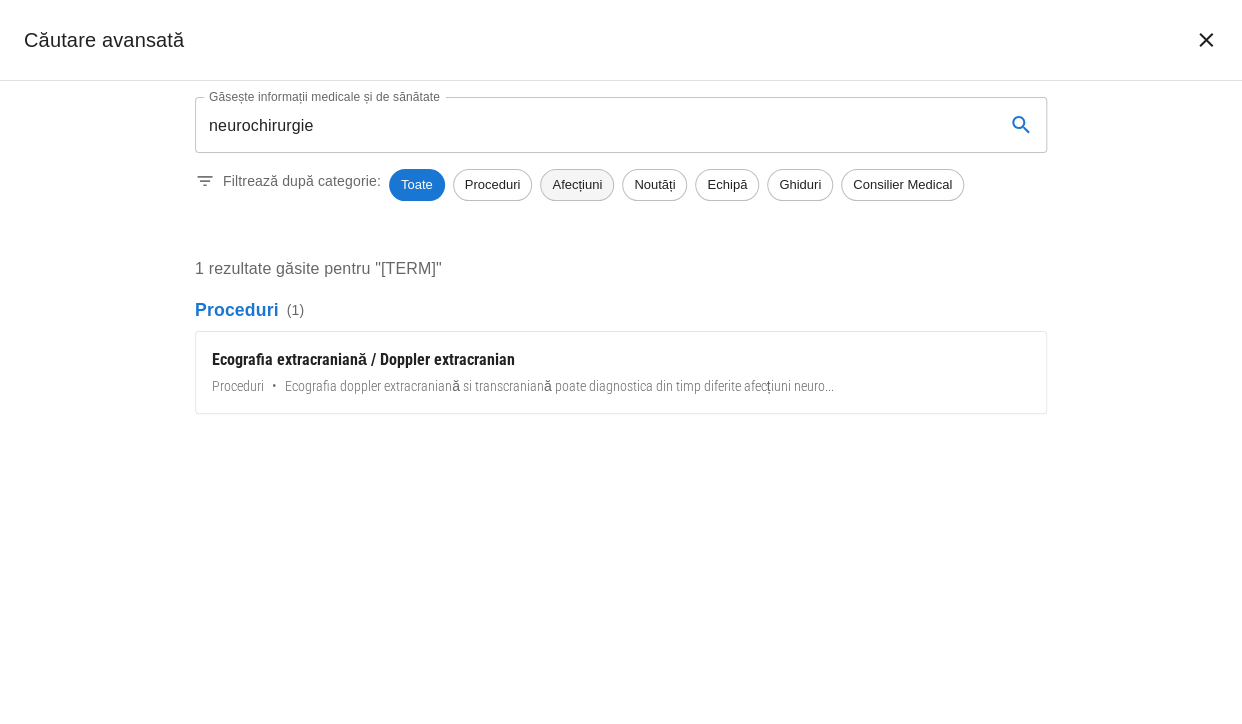 click on "Afecțiuni" at bounding box center (577, 185) 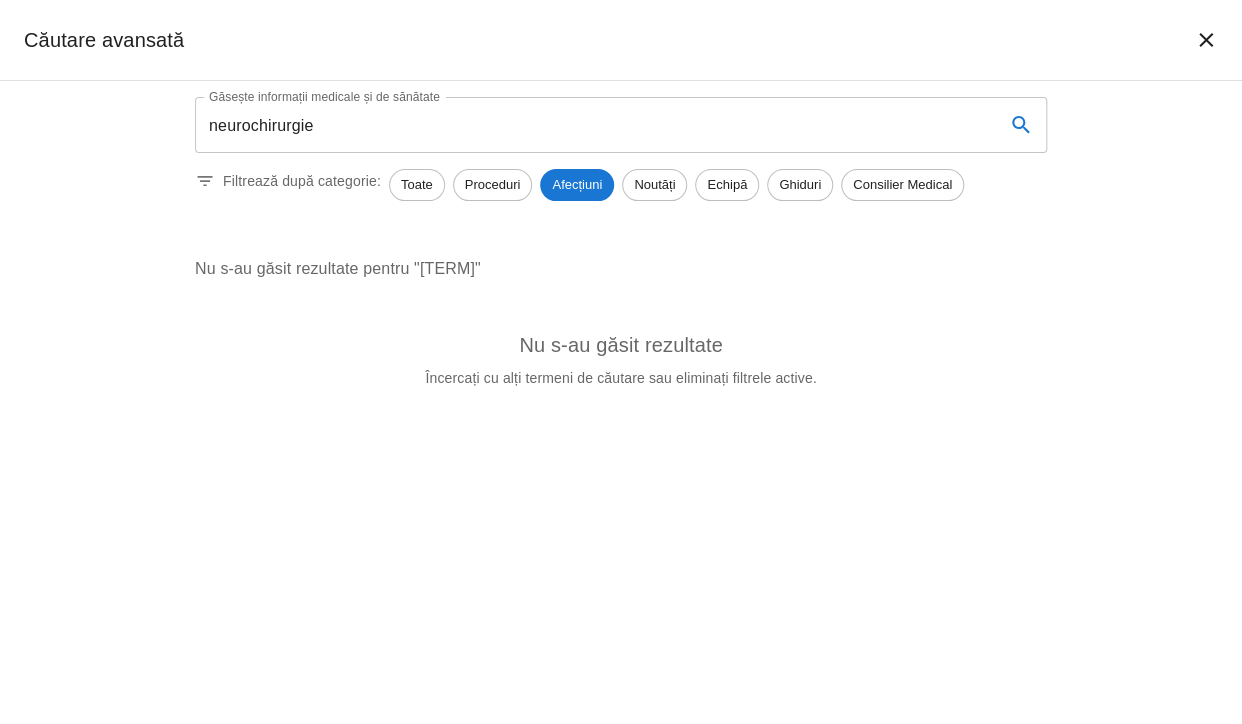 scroll, scrollTop: 2428, scrollLeft: 0, axis: vertical 